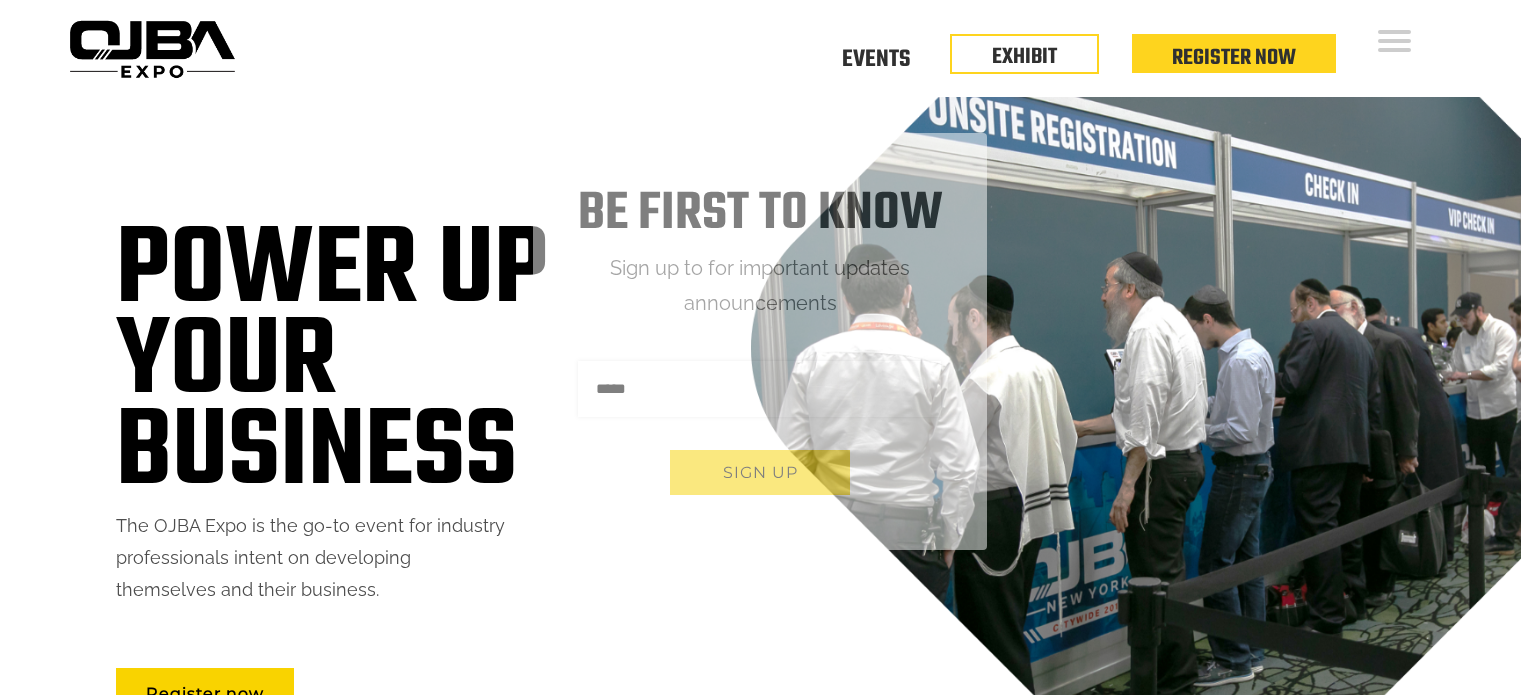 scroll, scrollTop: 0, scrollLeft: 0, axis: both 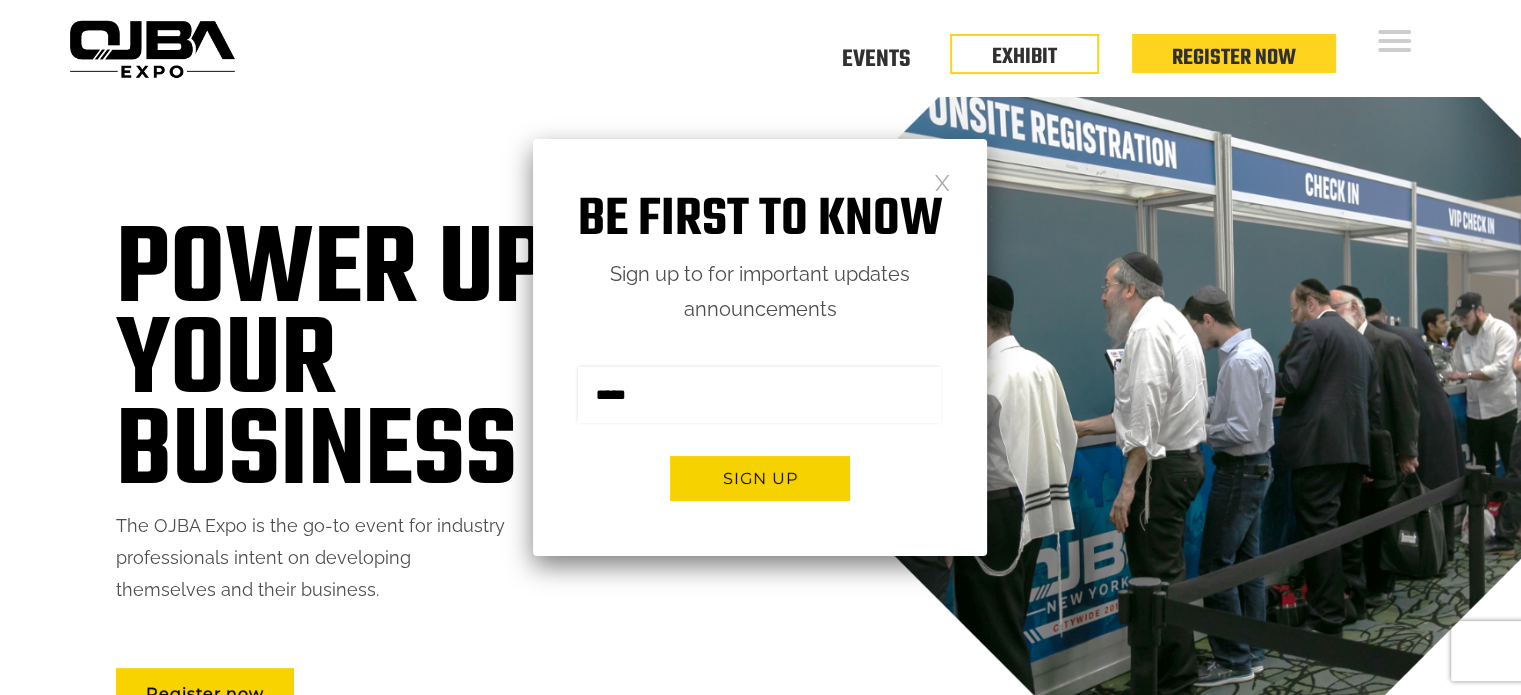 click on "Be first to know Sign up to for important updates  announcements            Sign me up for the newsletter!   ******* Sign up" at bounding box center (760, 347) 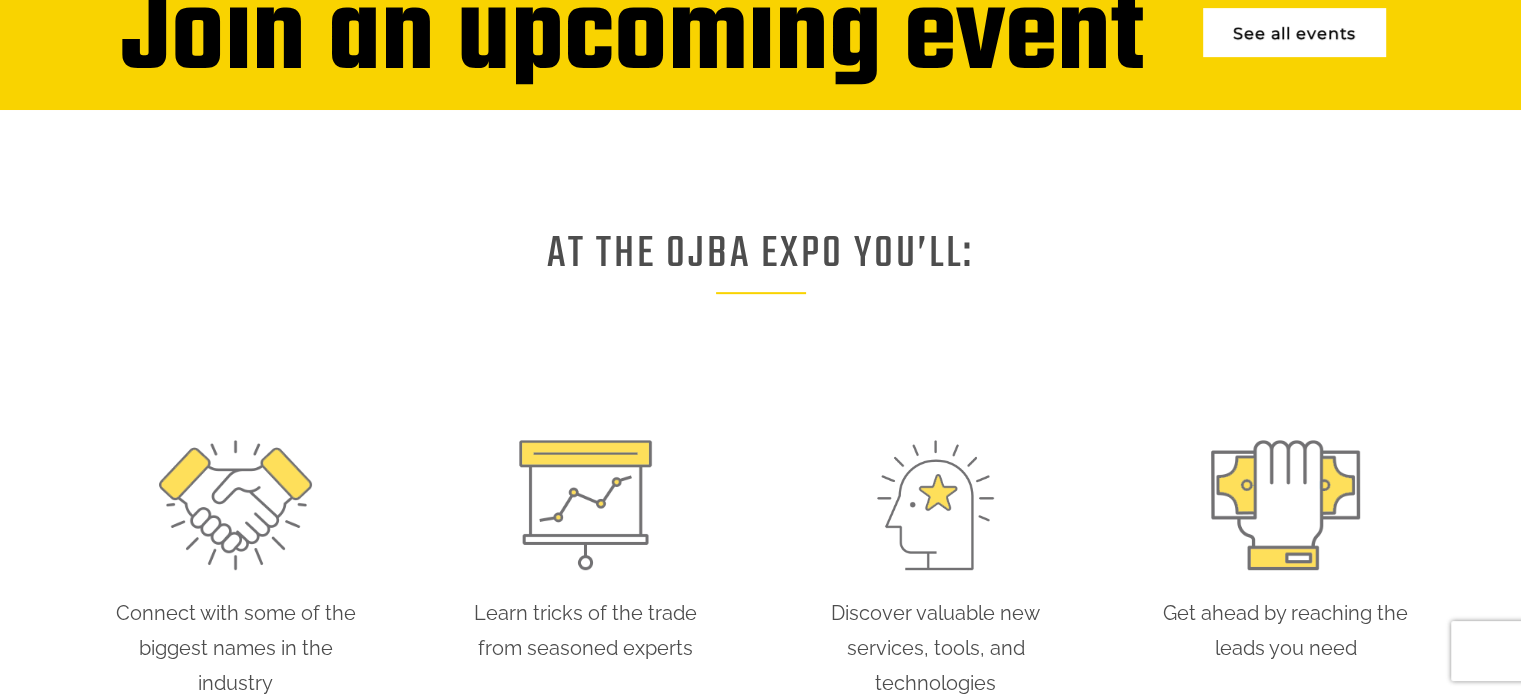 scroll, scrollTop: 1000, scrollLeft: 0, axis: vertical 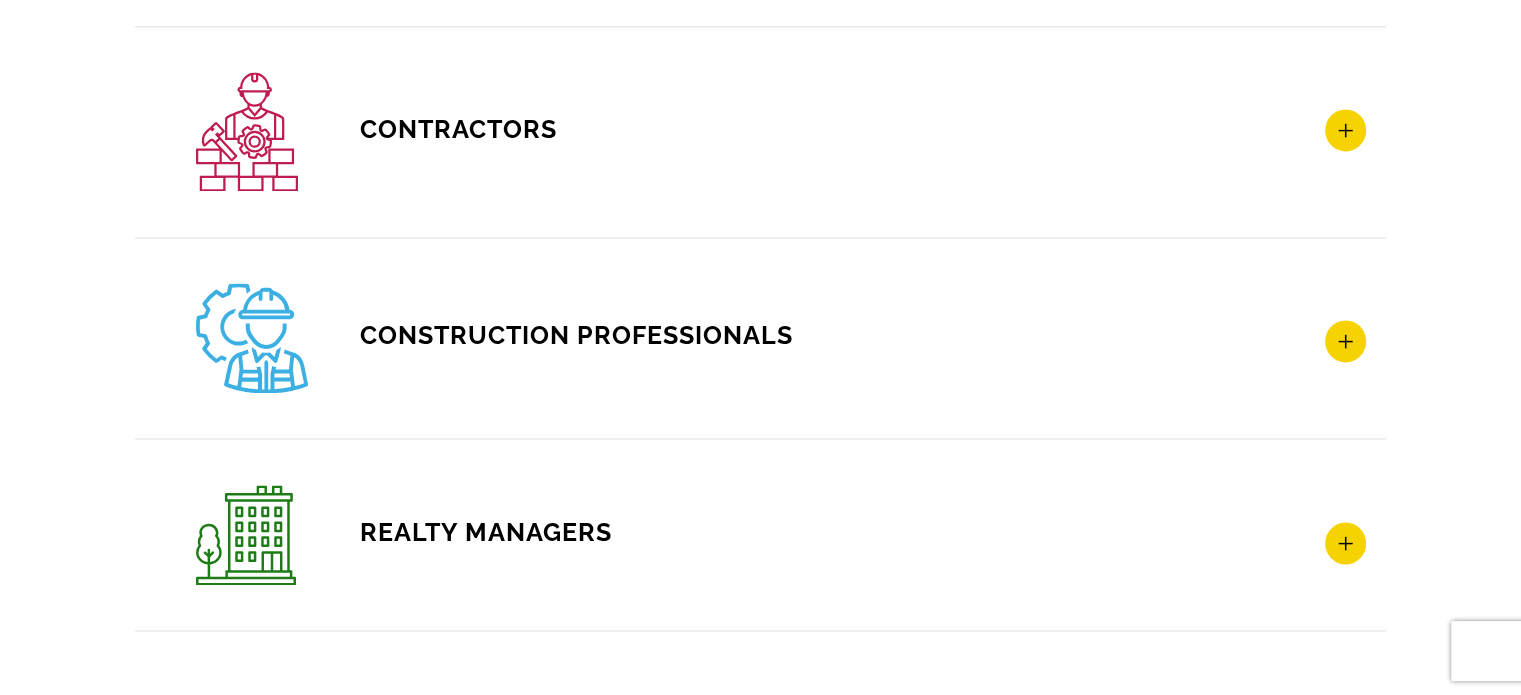 click on "Contractors" at bounding box center [376, 129] 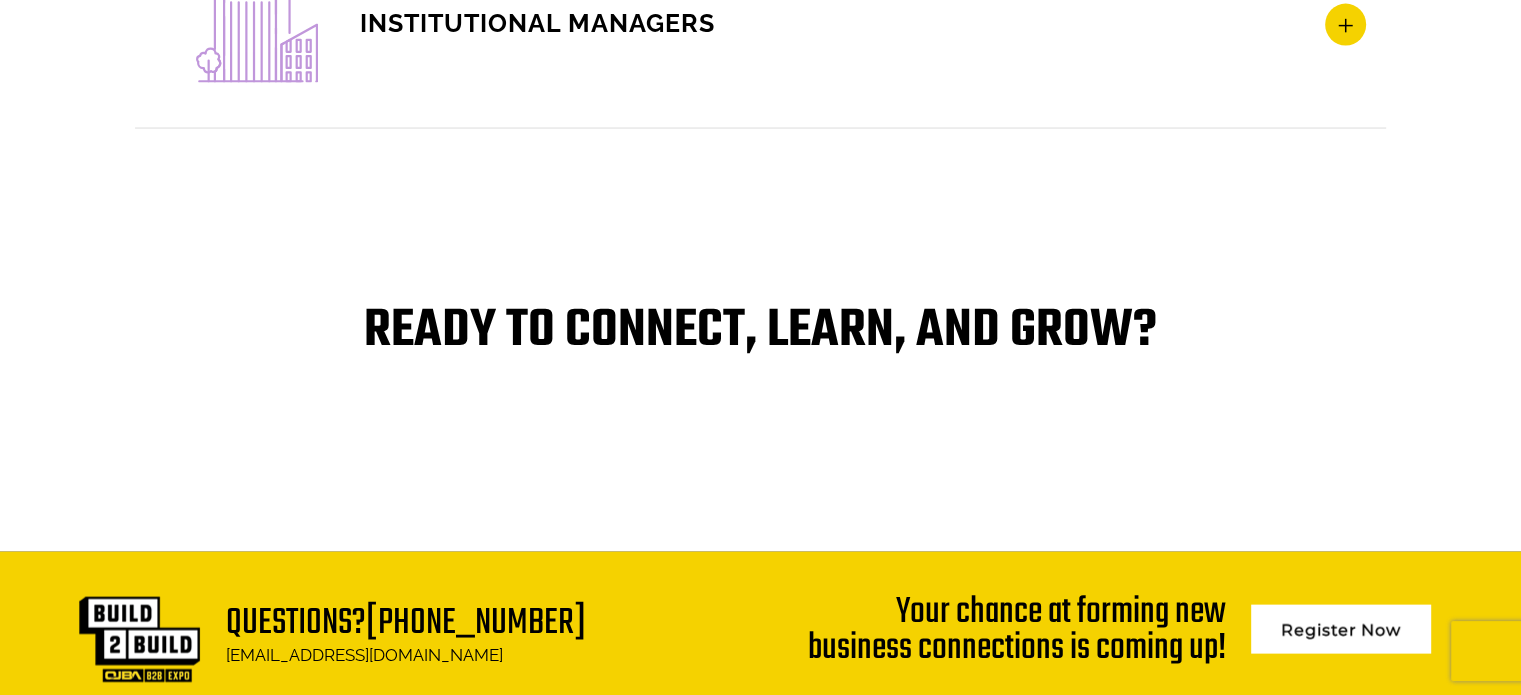 scroll, scrollTop: 4400, scrollLeft: 0, axis: vertical 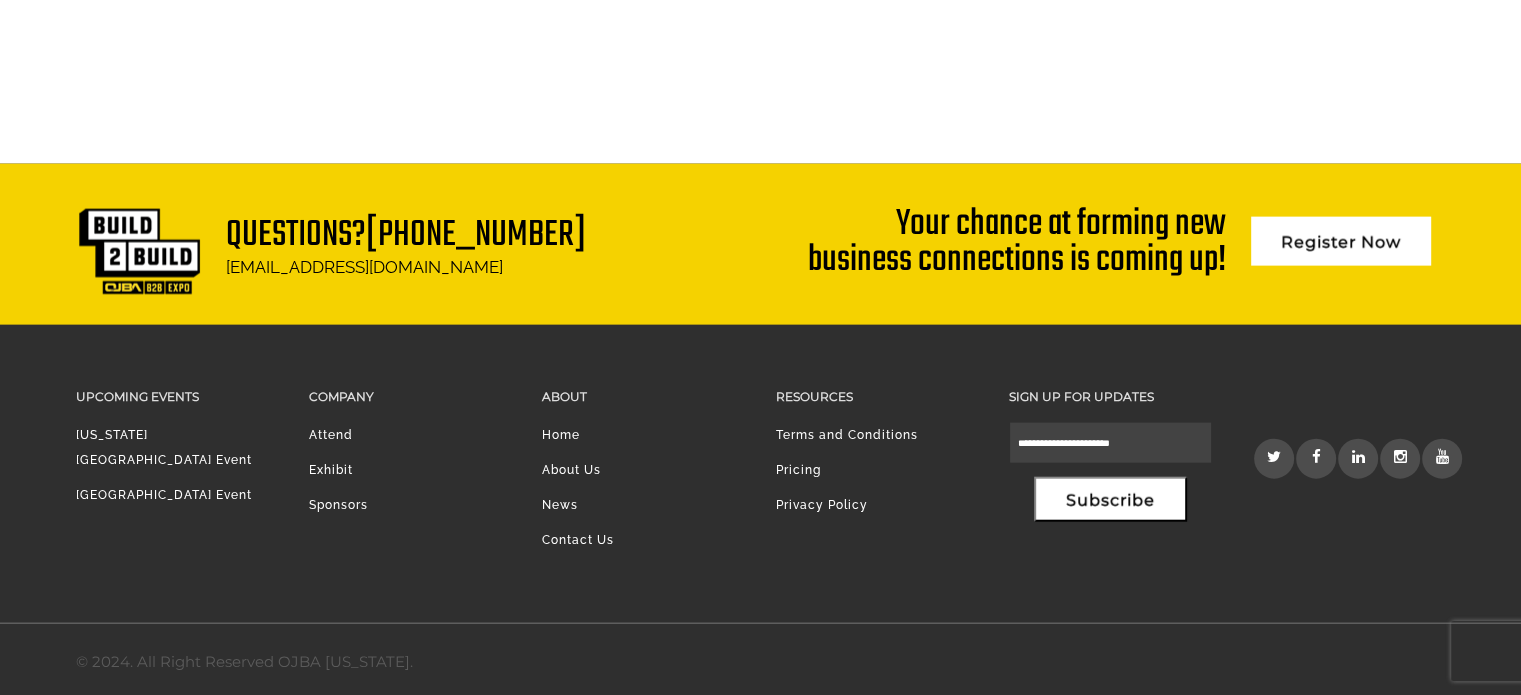 click on "Sponsors" at bounding box center [338, 505] 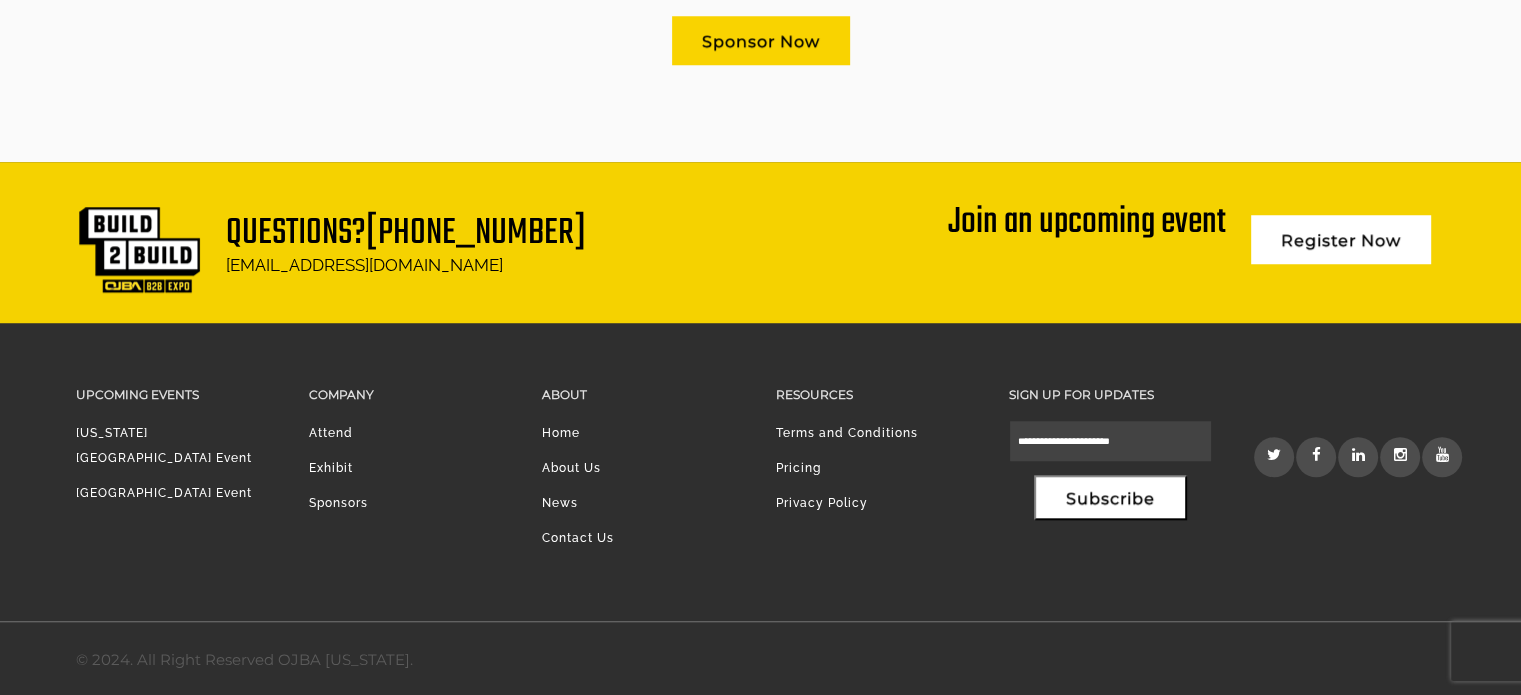 scroll, scrollTop: 1439, scrollLeft: 0, axis: vertical 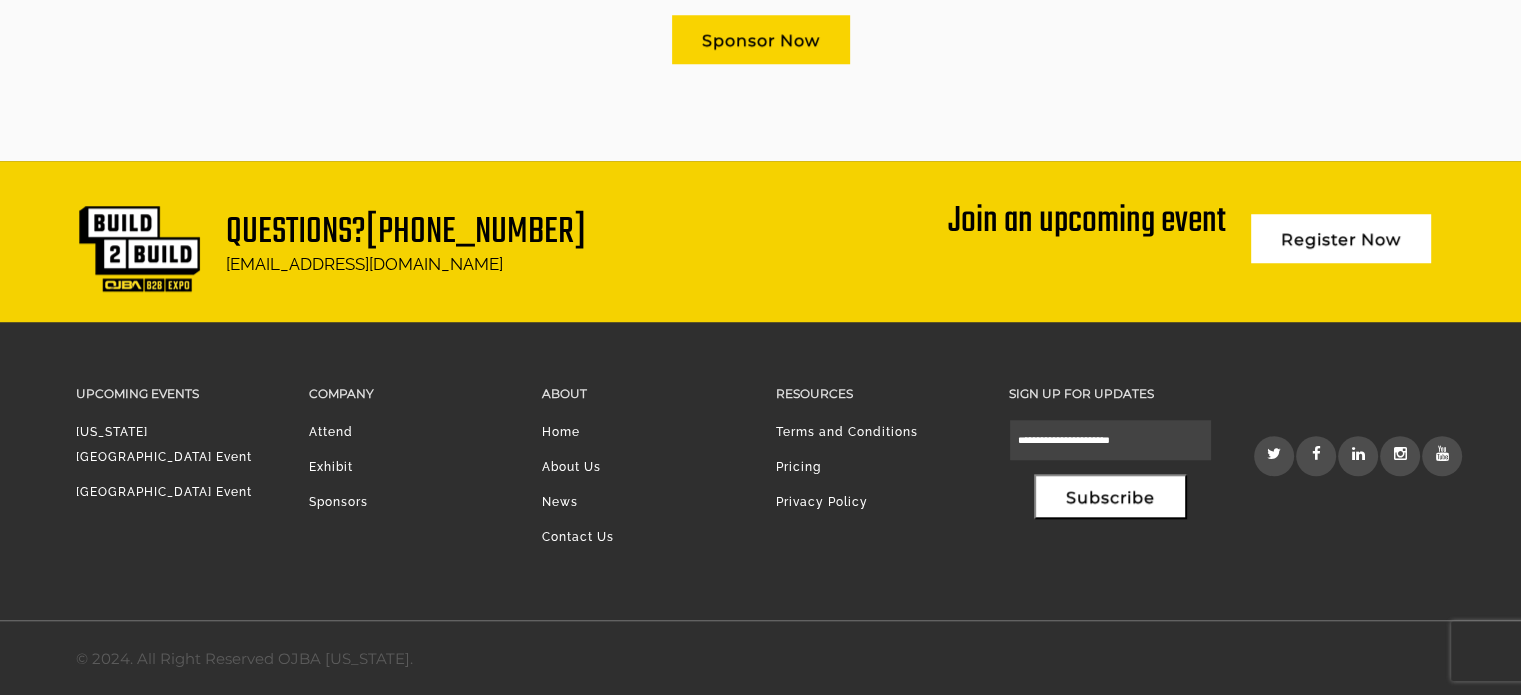 click on "[US_STATE][GEOGRAPHIC_DATA] Event" at bounding box center [164, 444] 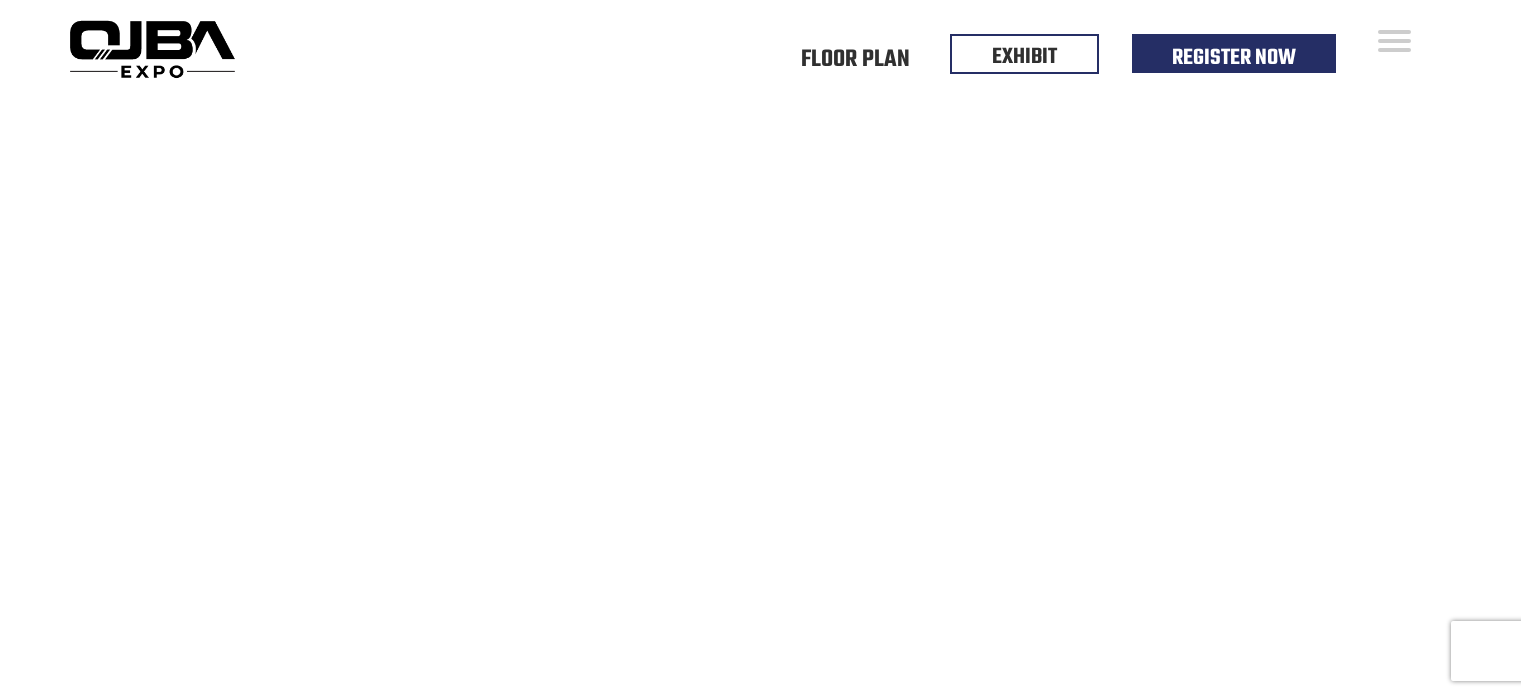 scroll, scrollTop: 0, scrollLeft: 0, axis: both 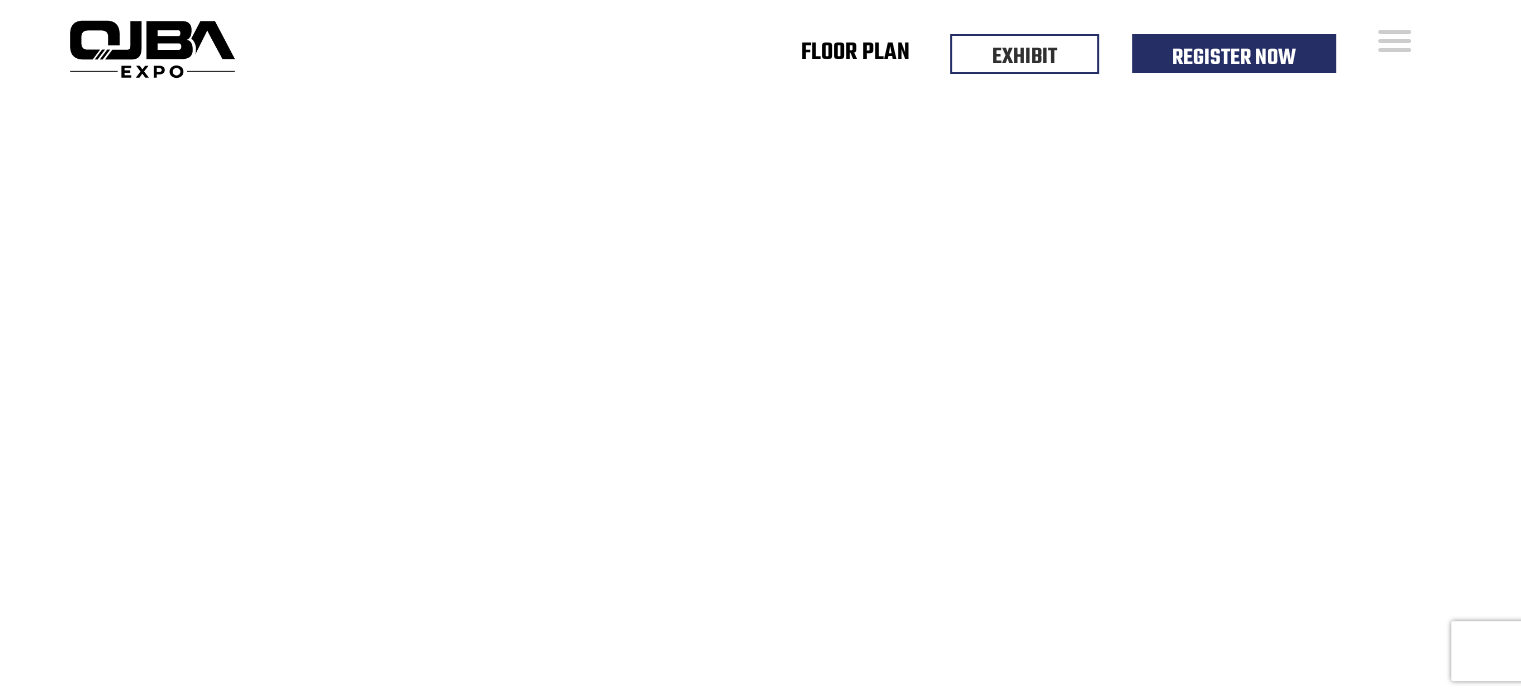 click on "Floor Plan" at bounding box center (855, 56) 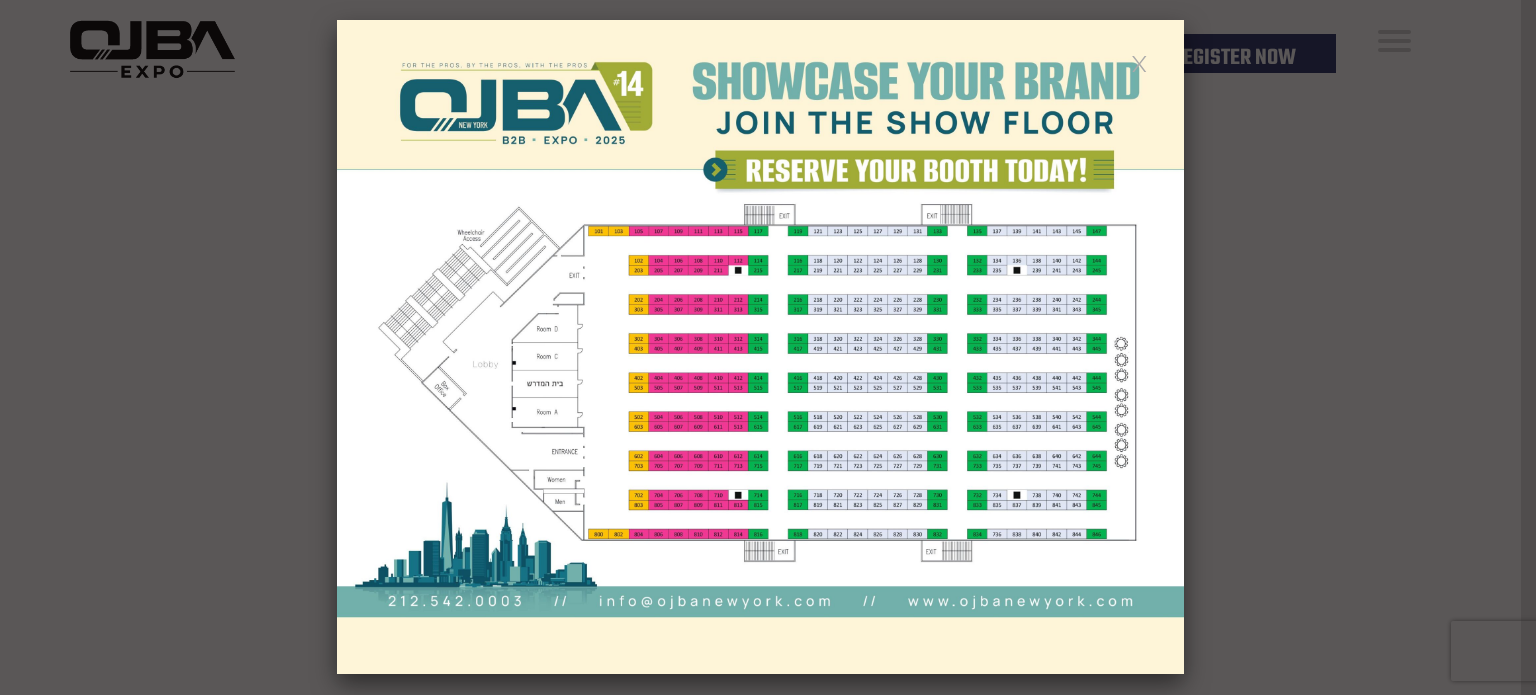 click at bounding box center (768, 347) 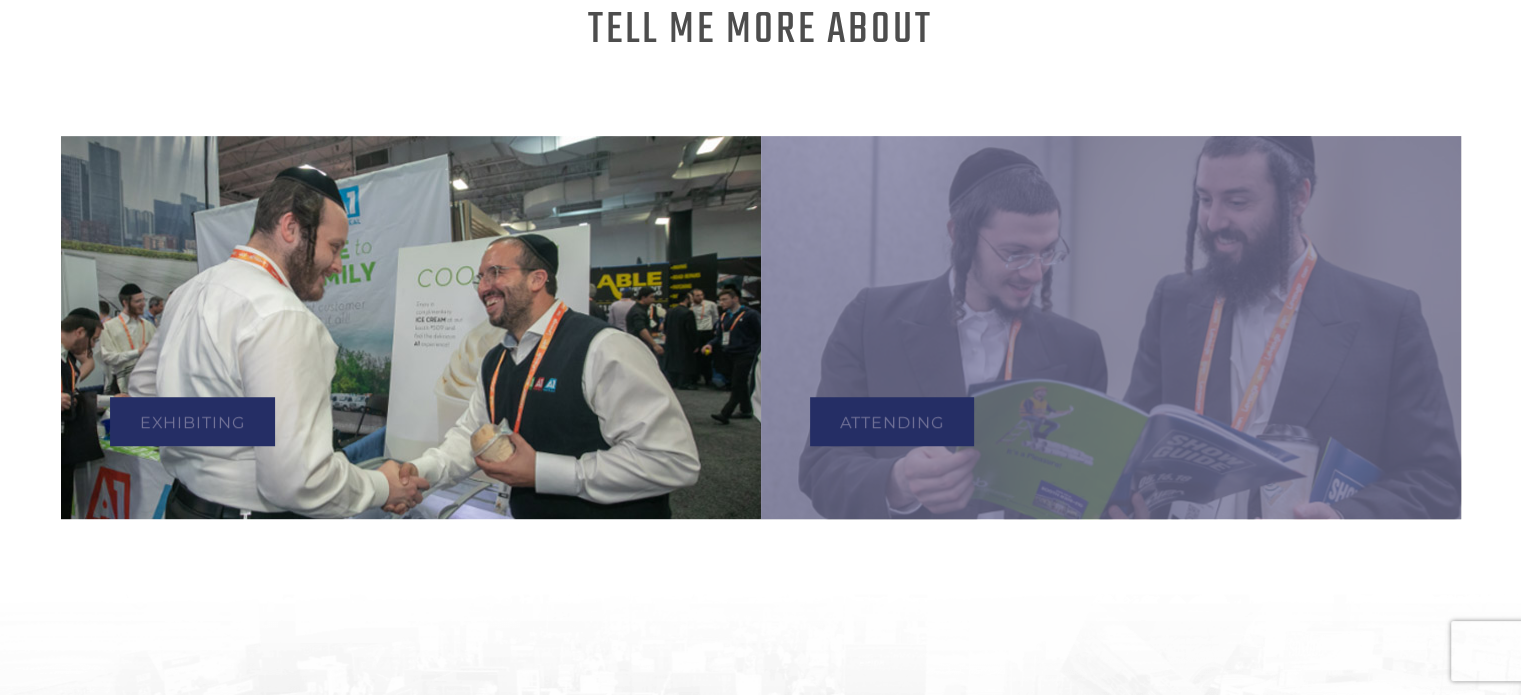scroll, scrollTop: 1100, scrollLeft: 0, axis: vertical 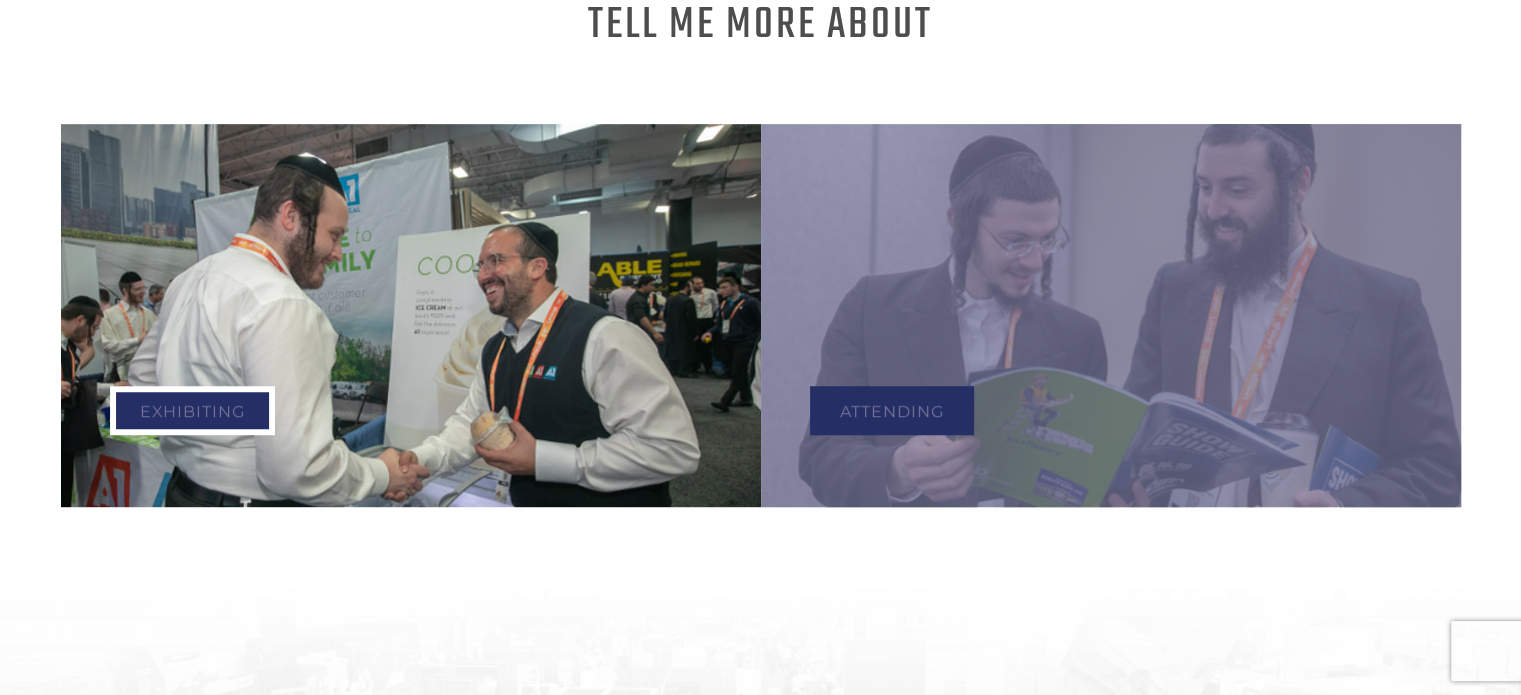 click on "Exhibiting" at bounding box center (192, 410) 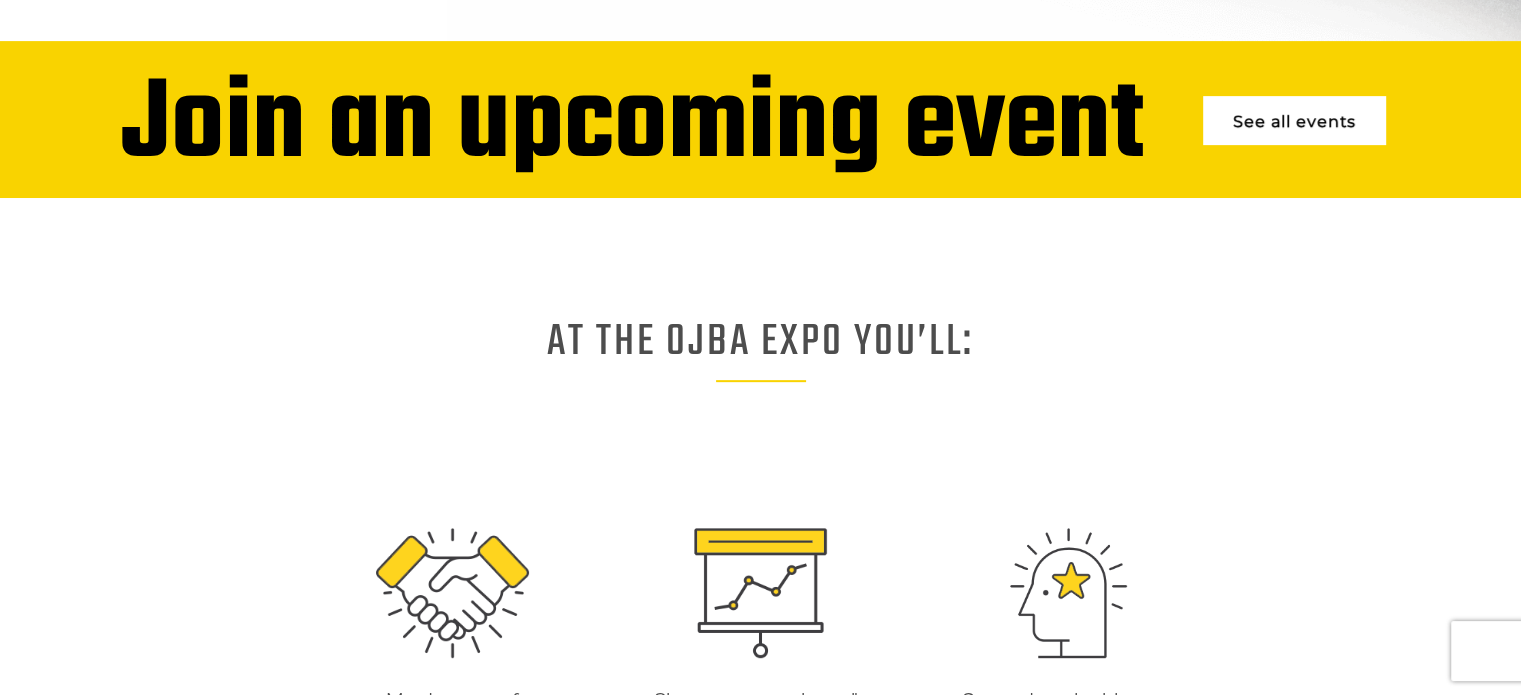 scroll, scrollTop: 600, scrollLeft: 0, axis: vertical 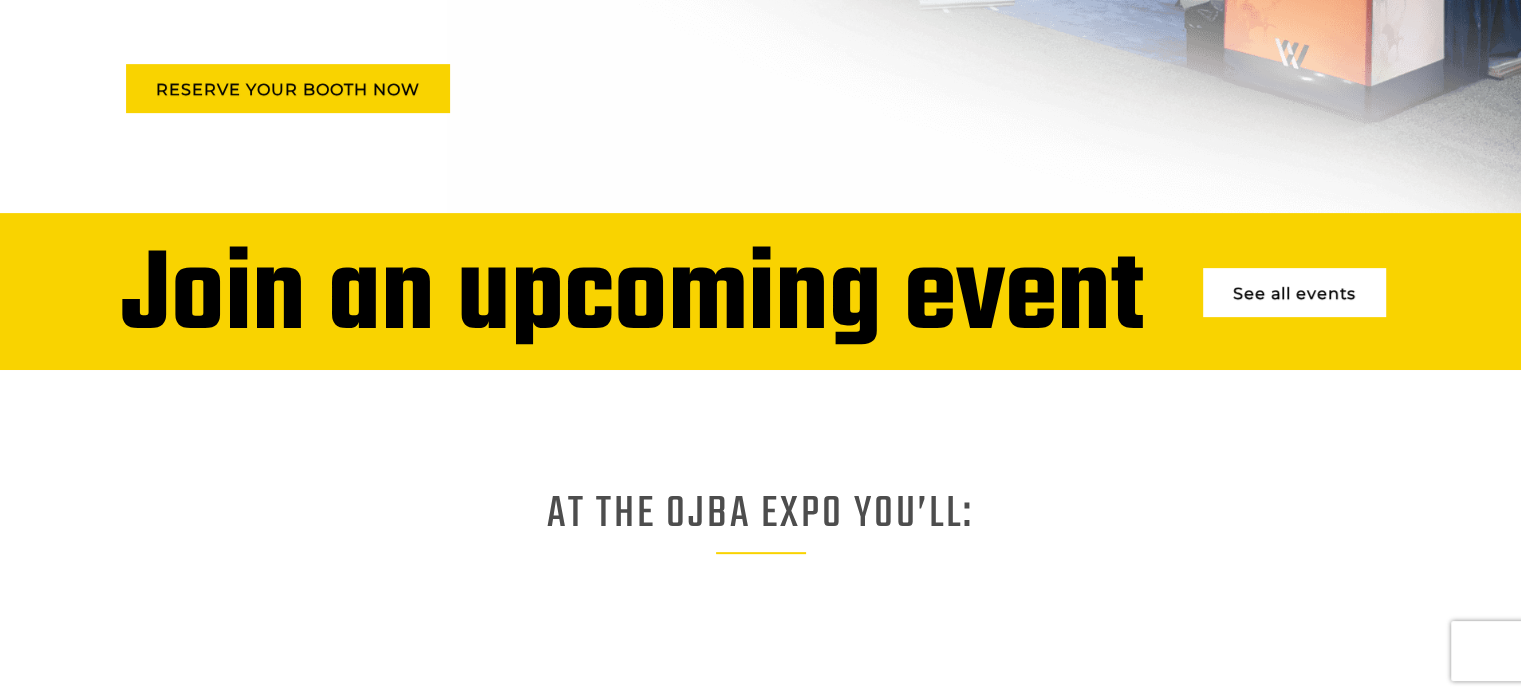 click on "See all events" at bounding box center (1294, 292) 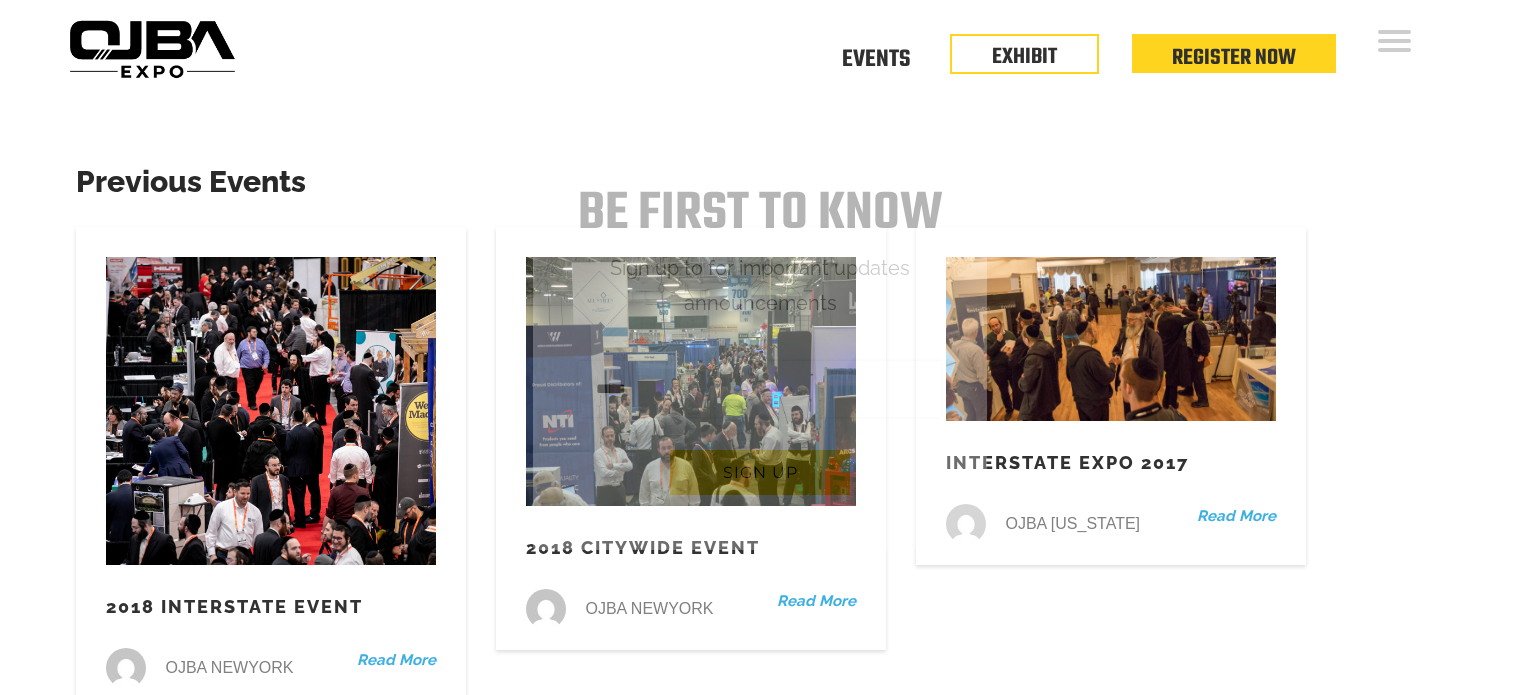 scroll, scrollTop: 0, scrollLeft: 0, axis: both 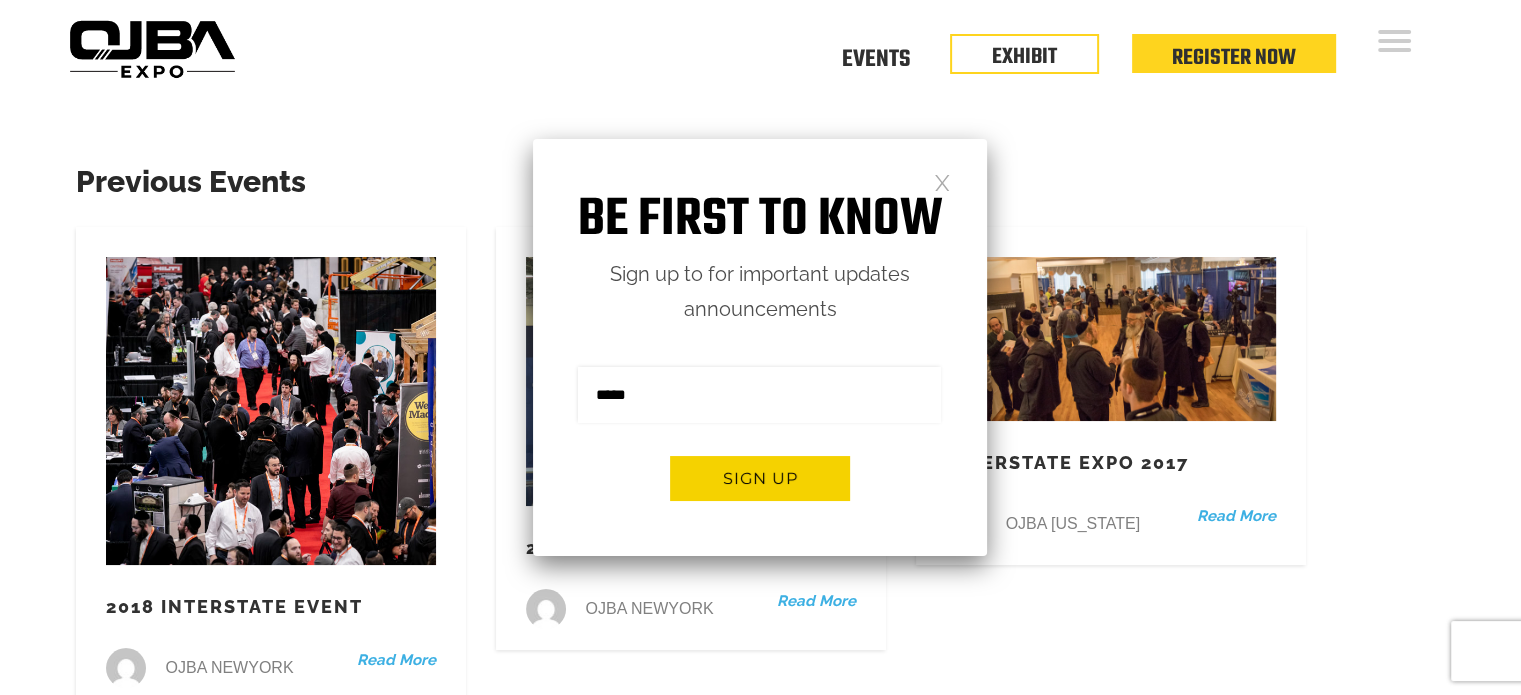 click at bounding box center (942, 181) 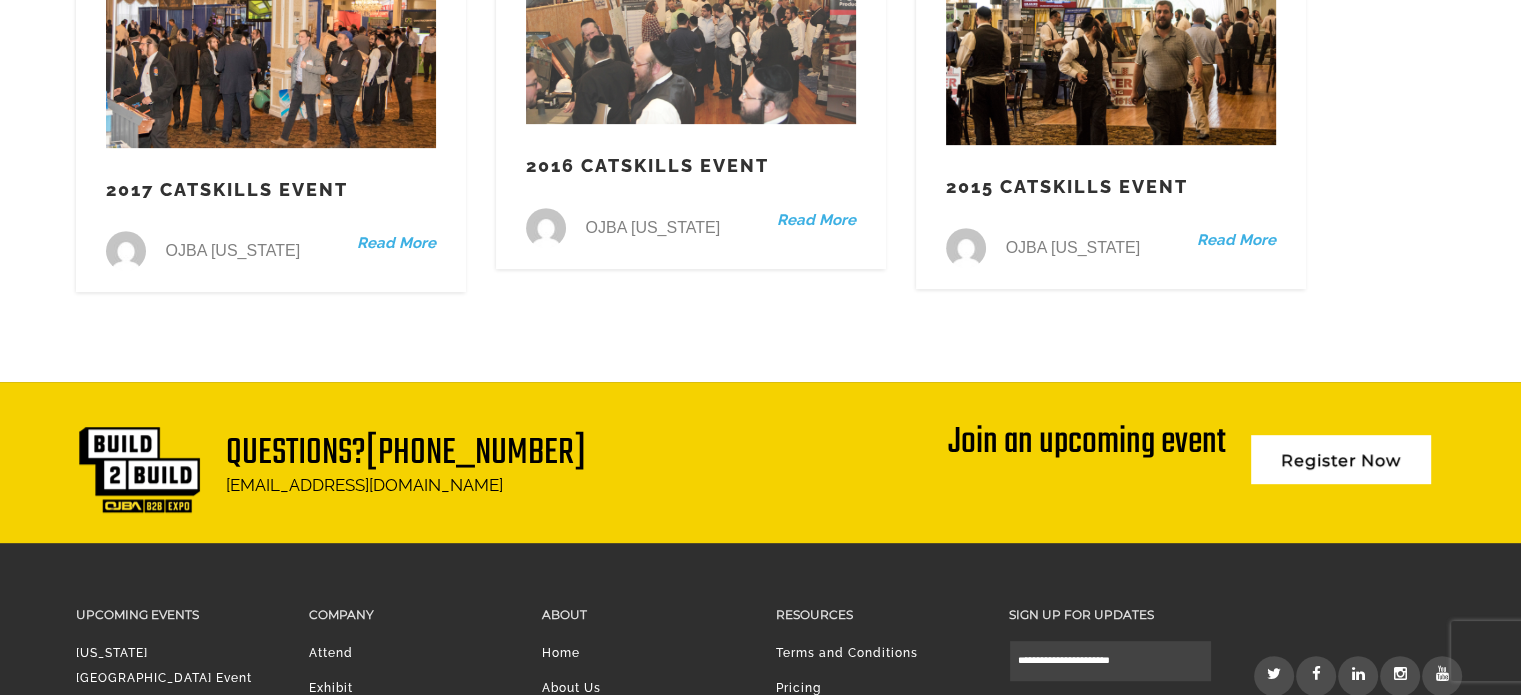 scroll, scrollTop: 200, scrollLeft: 0, axis: vertical 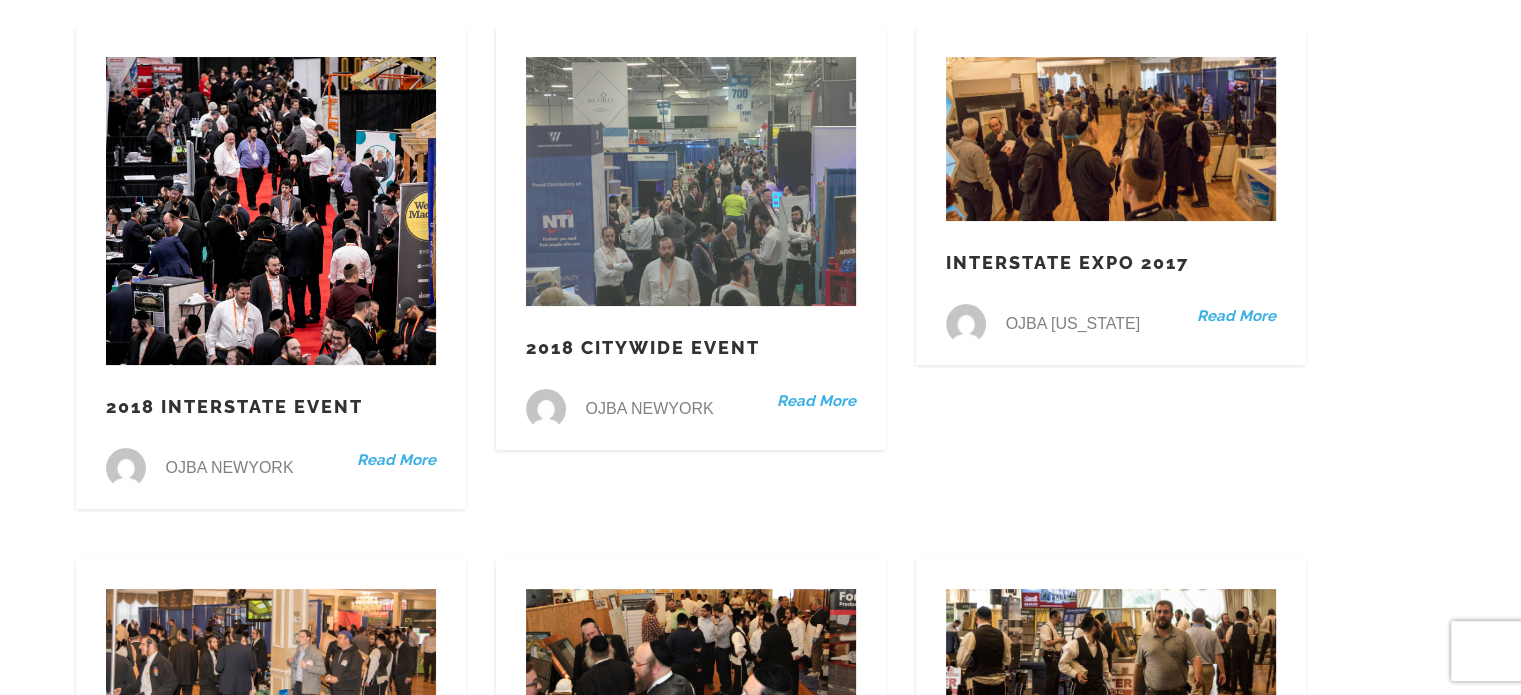 click at bounding box center [691, 181] 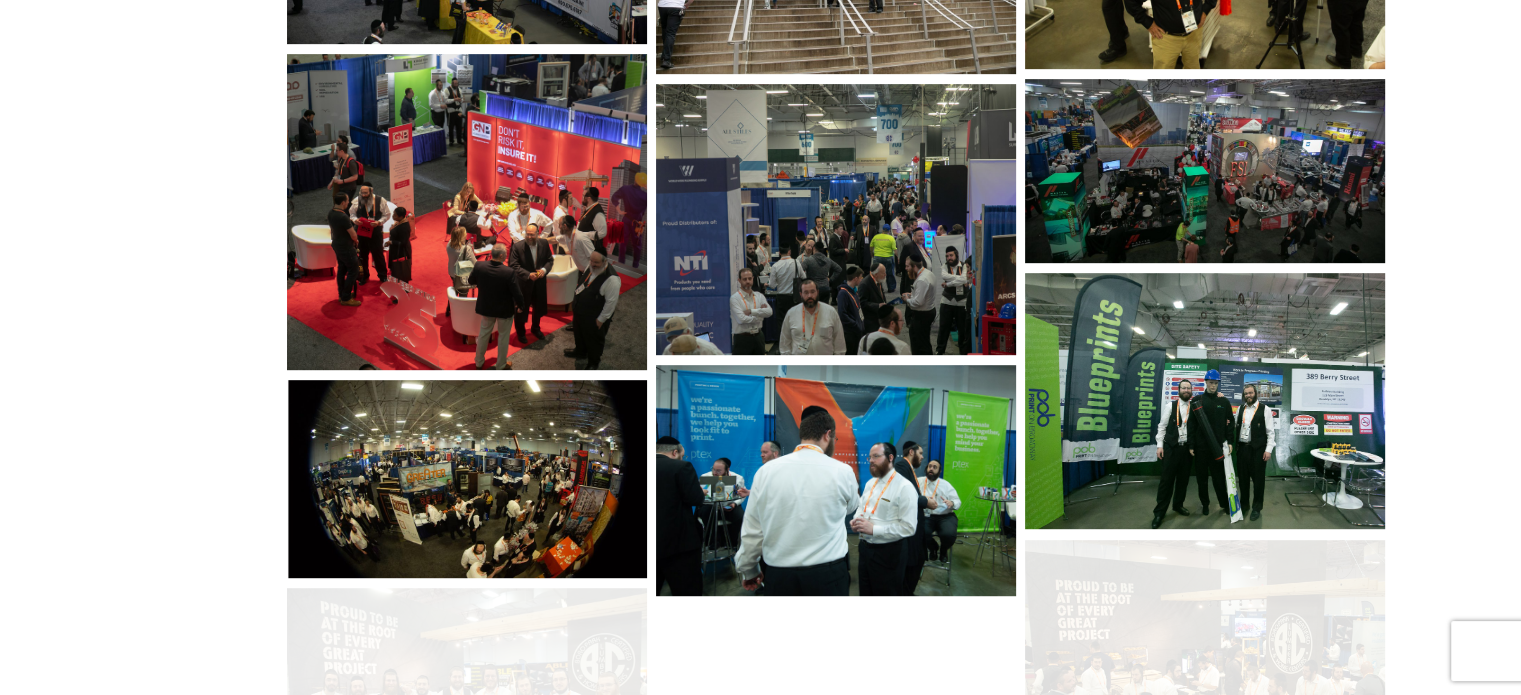 scroll, scrollTop: 1000, scrollLeft: 0, axis: vertical 